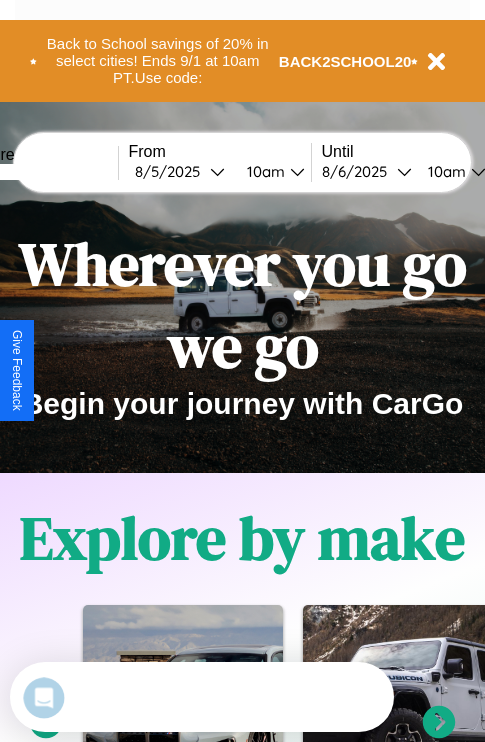 scroll, scrollTop: 0, scrollLeft: 0, axis: both 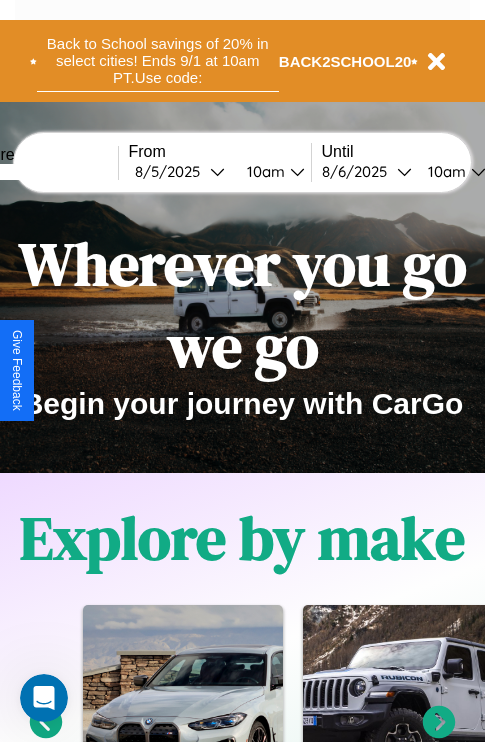 click on "Back to School savings of 20% in select cities! Ends 9/1 at 10am PT.  Use code:" at bounding box center (158, 61) 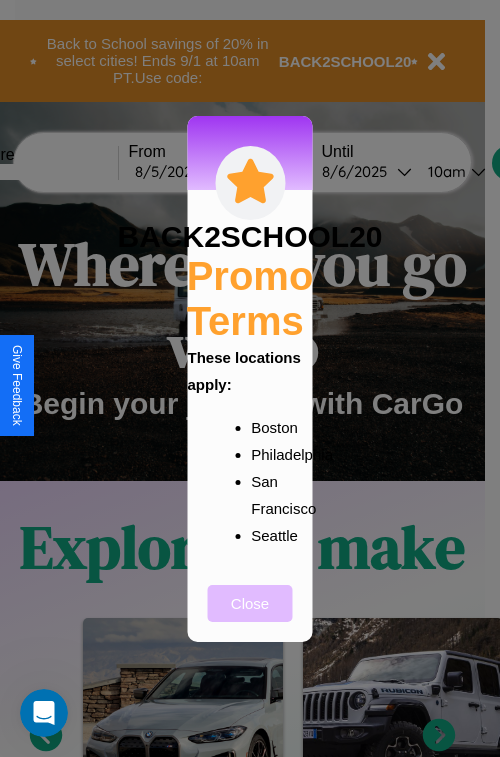 click on "Close" at bounding box center [250, 603] 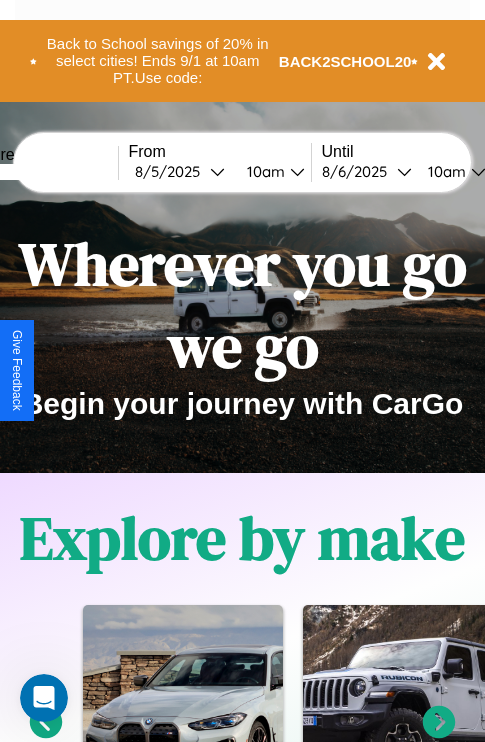 scroll, scrollTop: 308, scrollLeft: 0, axis: vertical 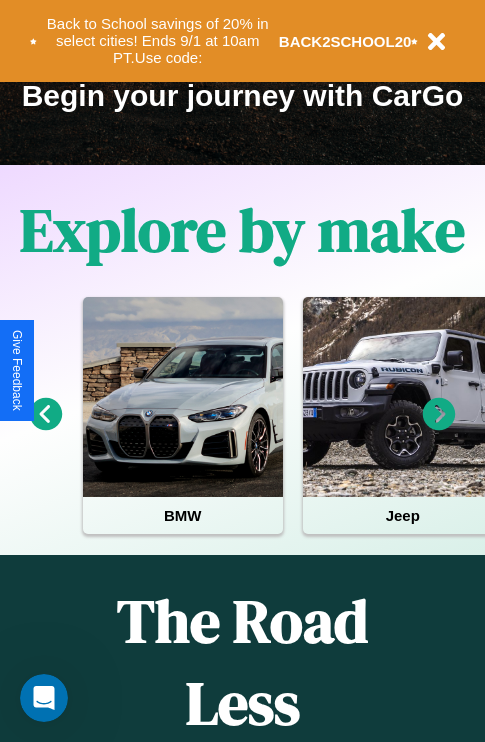 click 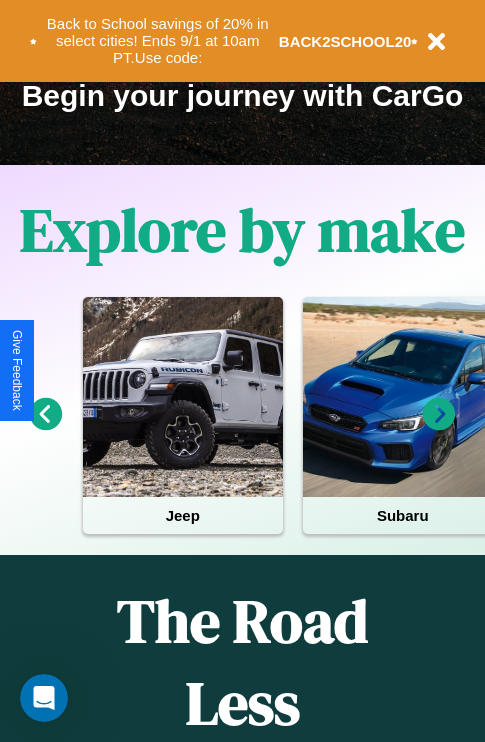 click 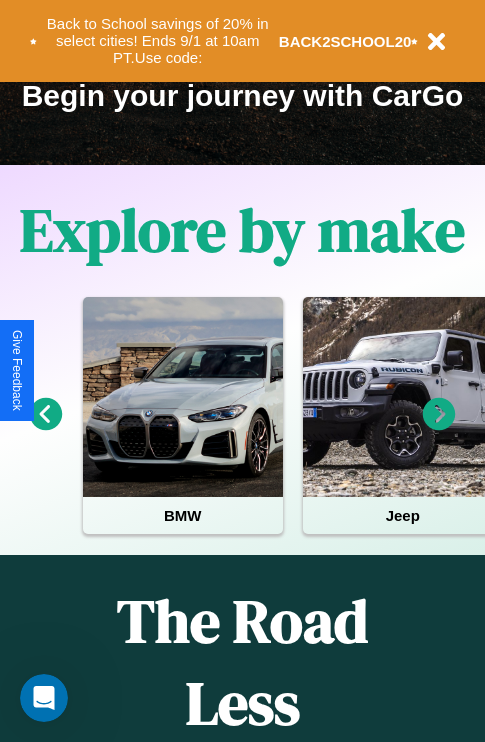 click 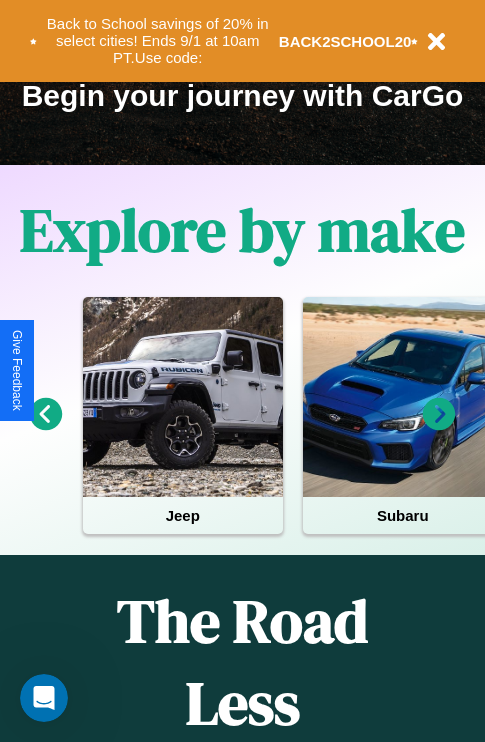 click 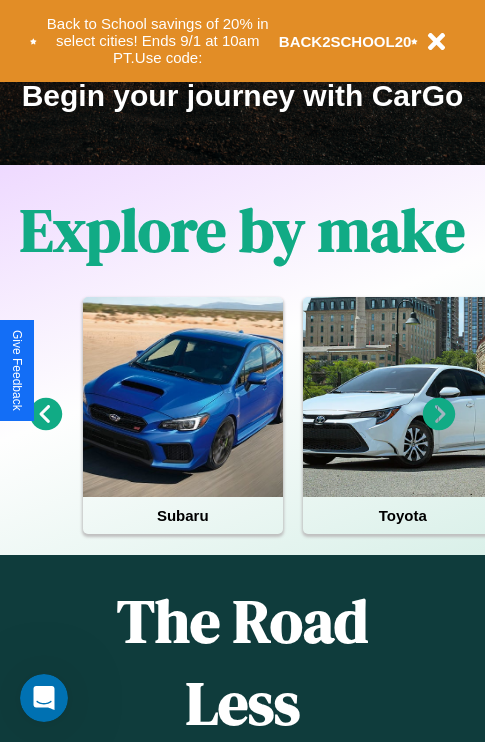 click 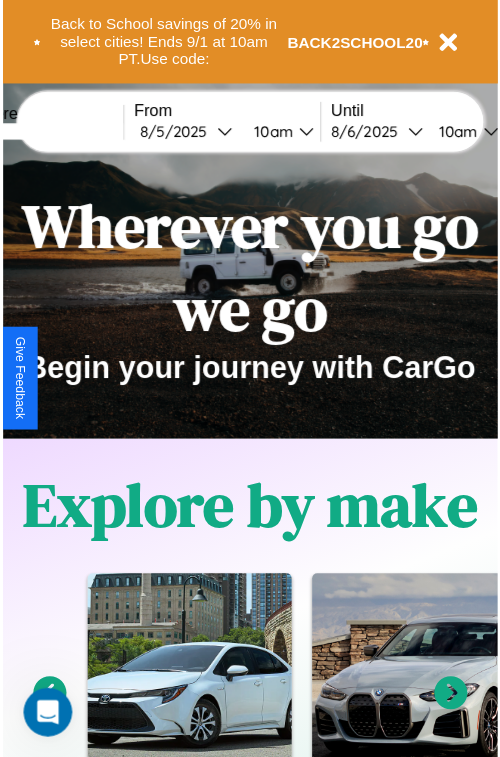 scroll, scrollTop: 0, scrollLeft: 0, axis: both 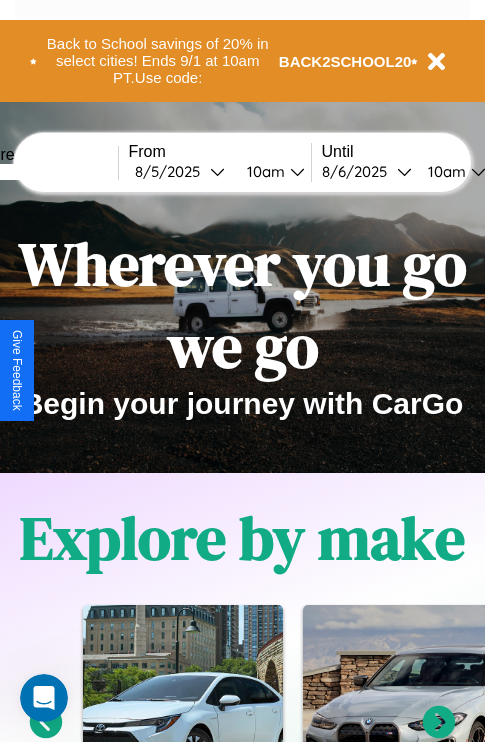 click at bounding box center [43, 172] 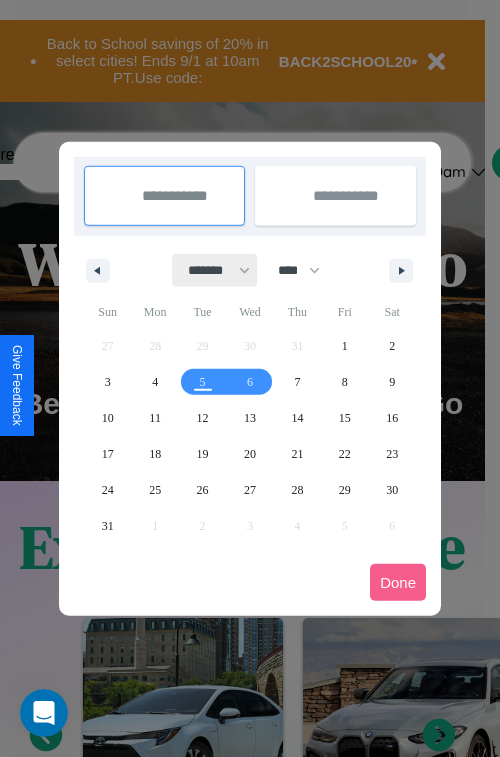 click on "******* ******** ***** ***** *** **** **** ****** ********* ******* ******** ********" at bounding box center [215, 270] 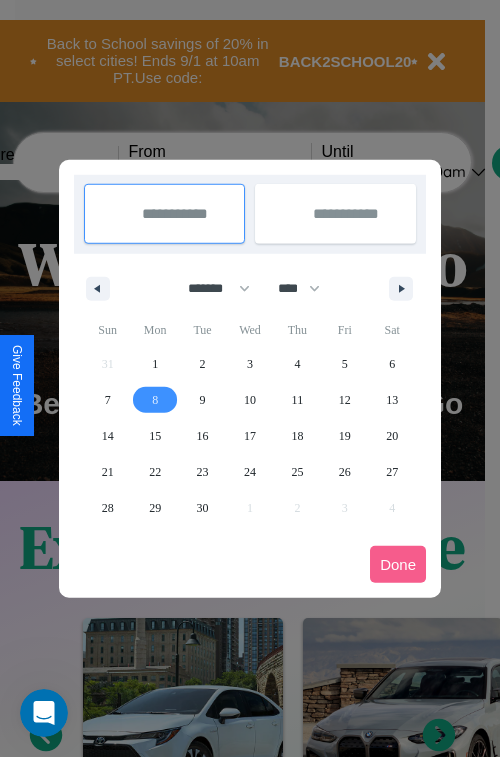 click on "8" at bounding box center (155, 400) 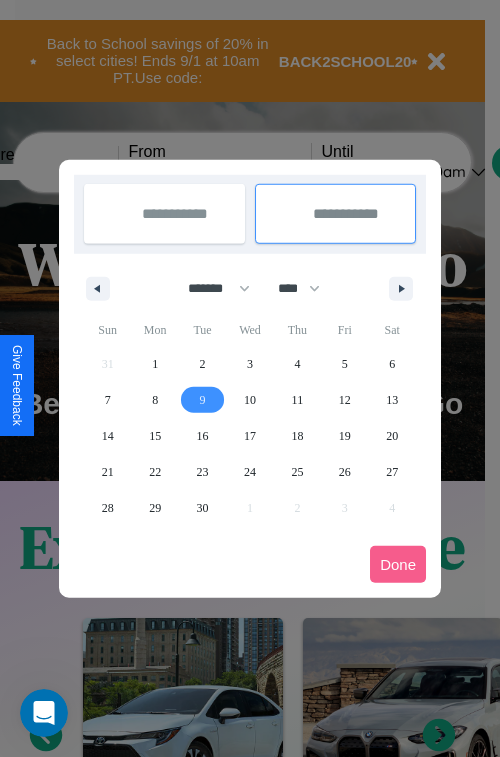 click on "9" at bounding box center [203, 400] 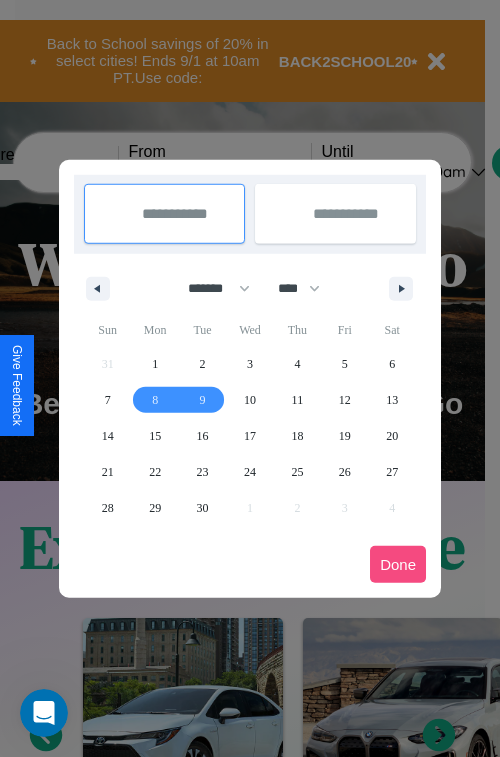 click on "Done" at bounding box center [398, 564] 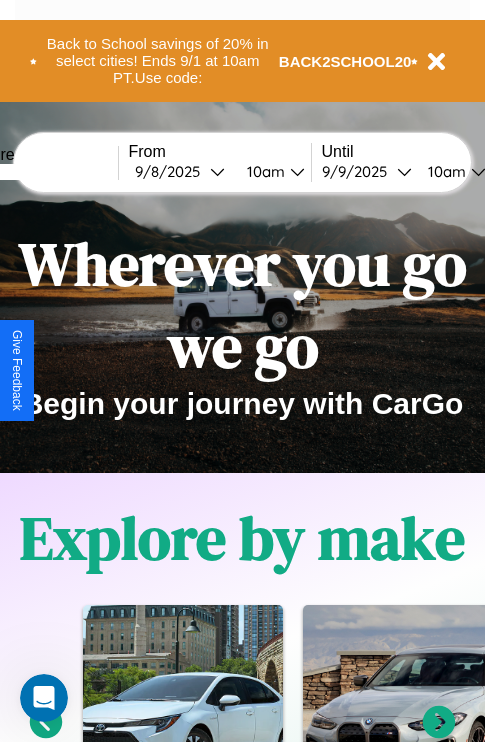 click on "10am" at bounding box center [263, 171] 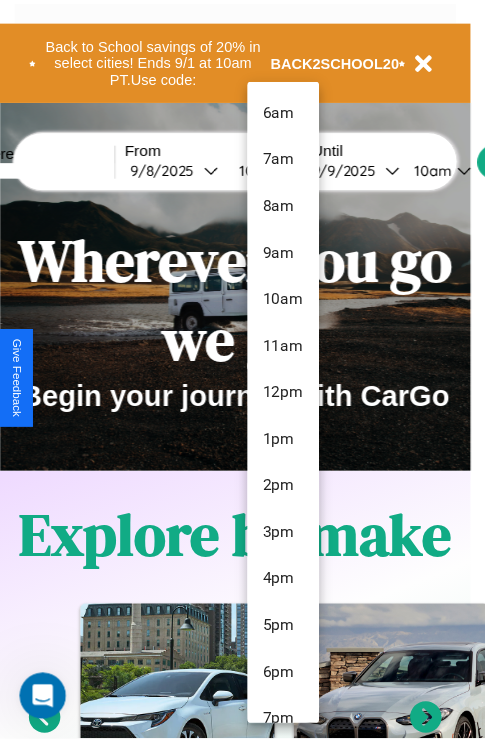 scroll, scrollTop: 163, scrollLeft: 0, axis: vertical 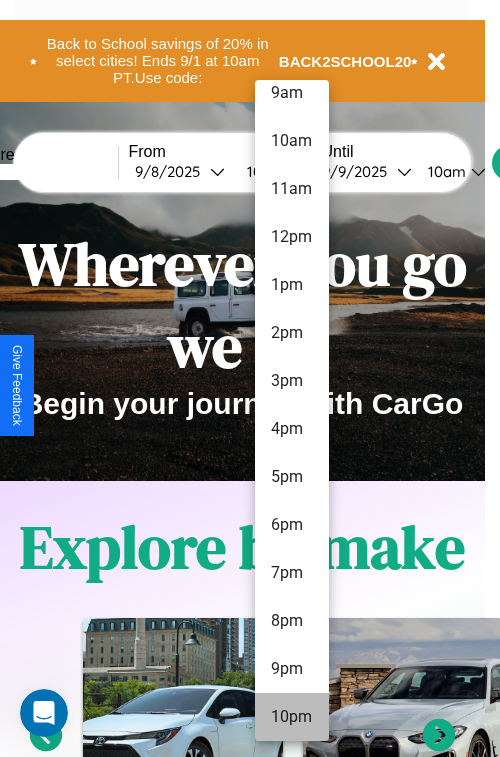 click on "10pm" at bounding box center (292, 717) 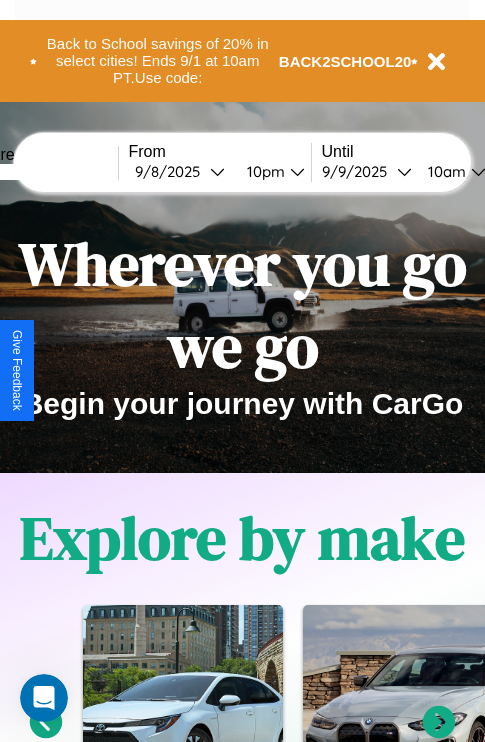 click on "10am" at bounding box center (444, 171) 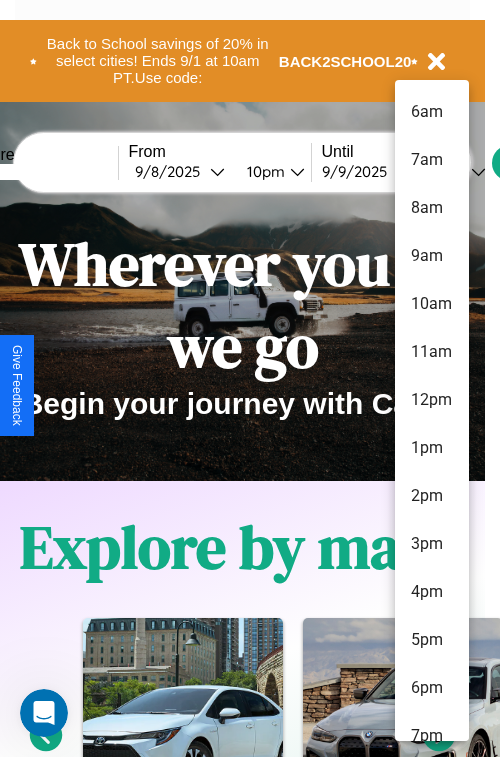 click on "11am" at bounding box center [432, 352] 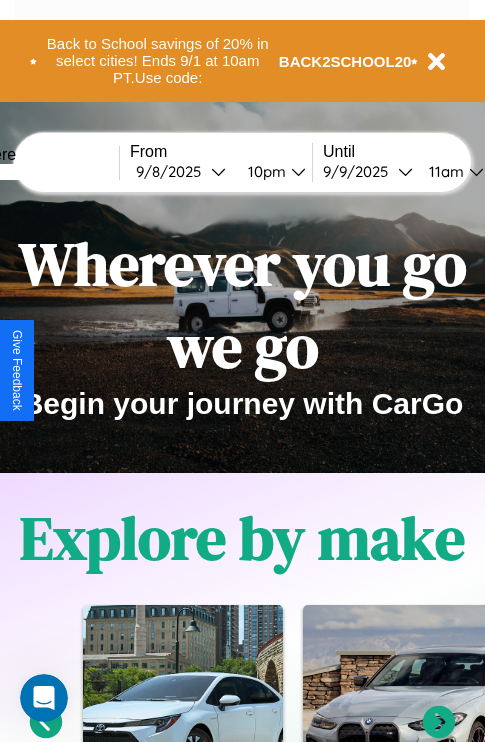 scroll, scrollTop: 0, scrollLeft: 67, axis: horizontal 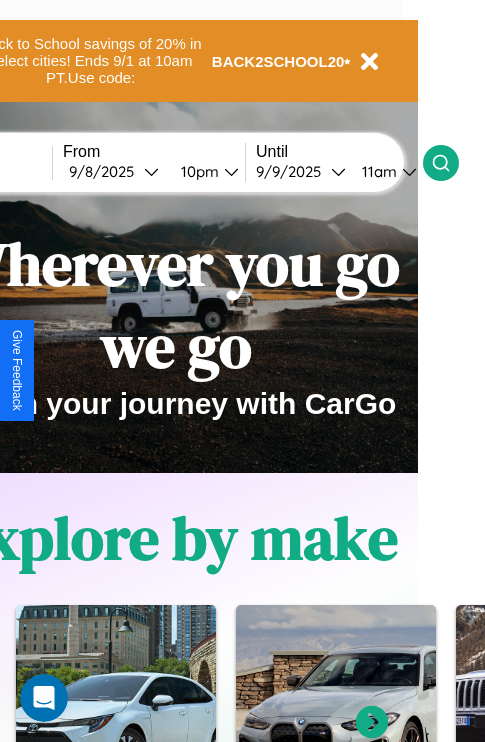 click 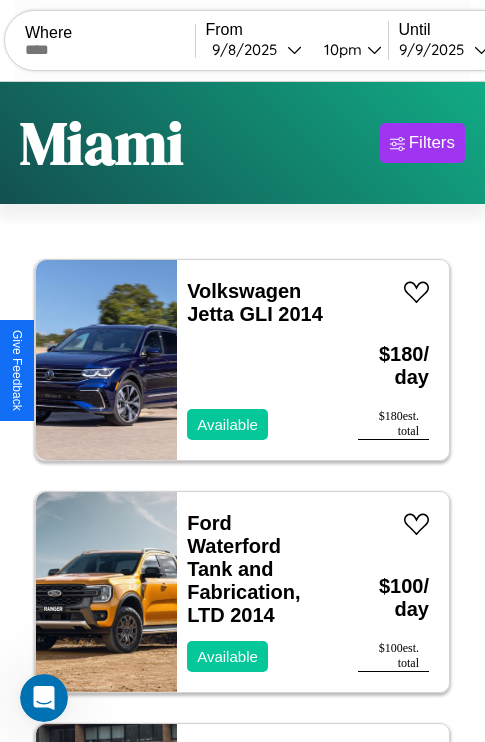 scroll, scrollTop: 66, scrollLeft: 0, axis: vertical 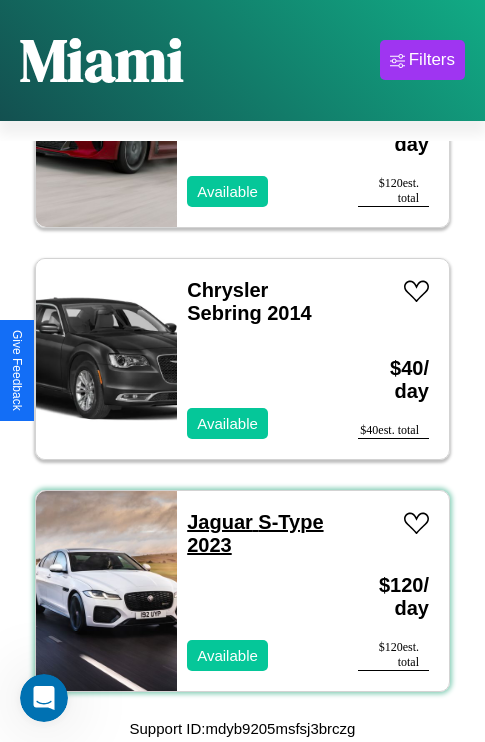 click on "Jaguar   S-Type   2023" at bounding box center (255, 533) 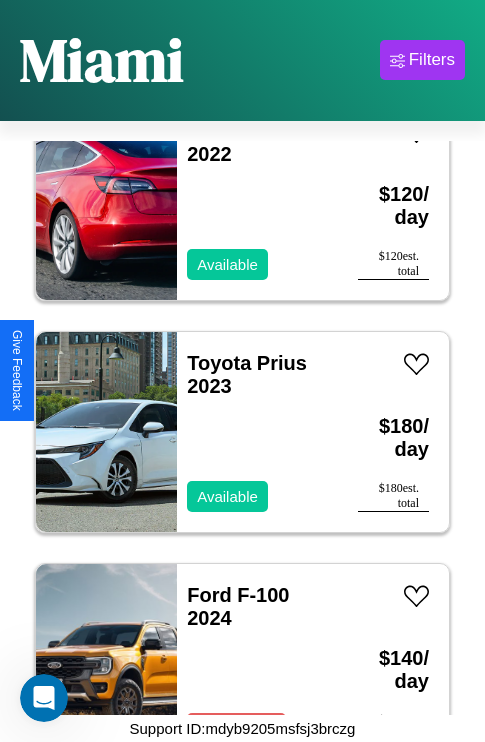 scroll, scrollTop: 5411, scrollLeft: 0, axis: vertical 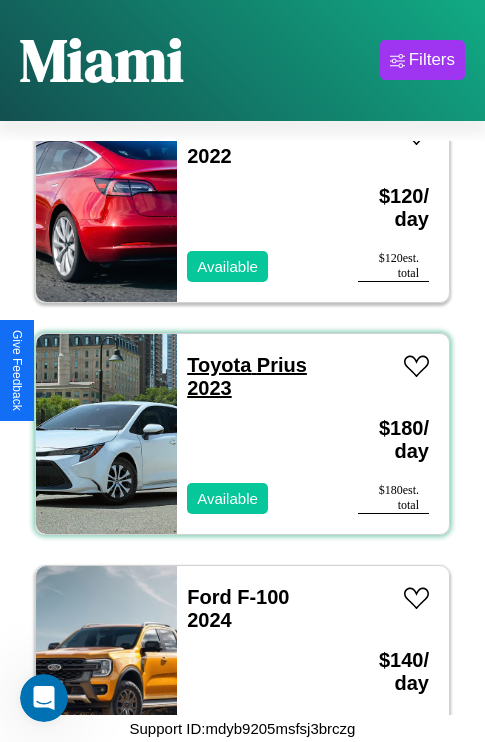 click on "Toyota   Prius   2023" at bounding box center (247, 376) 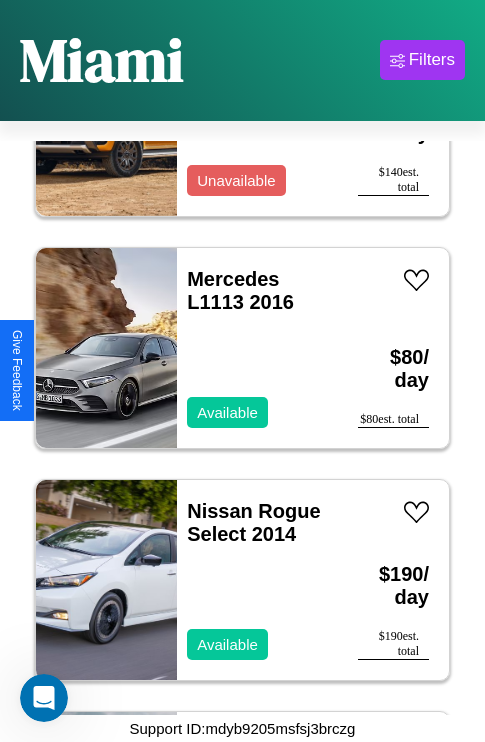 scroll, scrollTop: 6107, scrollLeft: 0, axis: vertical 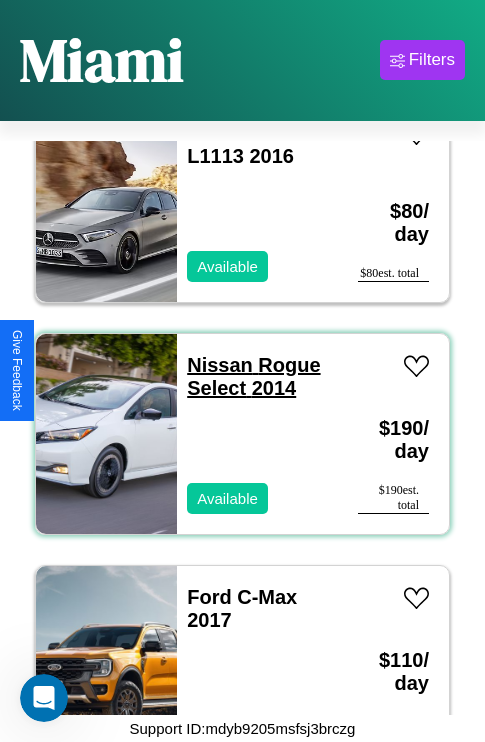 click on "Nissan   Rogue Select   2014" at bounding box center [253, 376] 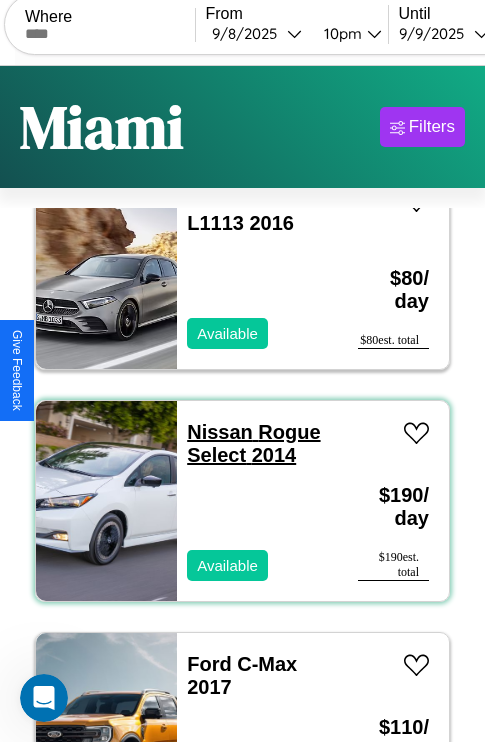 scroll, scrollTop: 0, scrollLeft: 0, axis: both 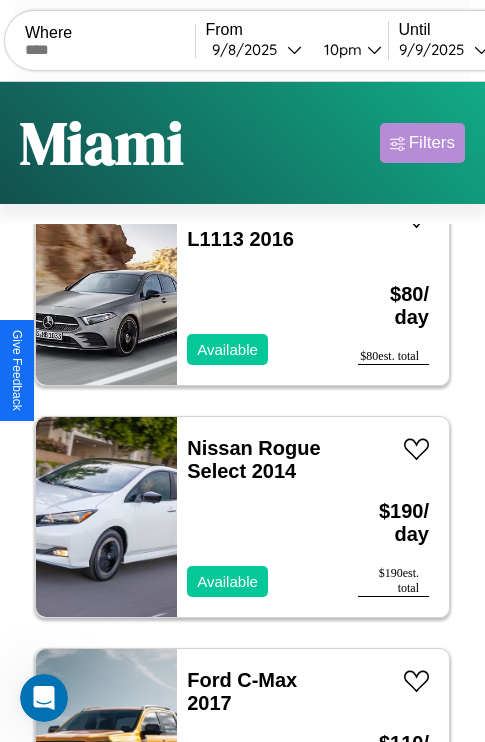 click on "Filters" at bounding box center (432, 143) 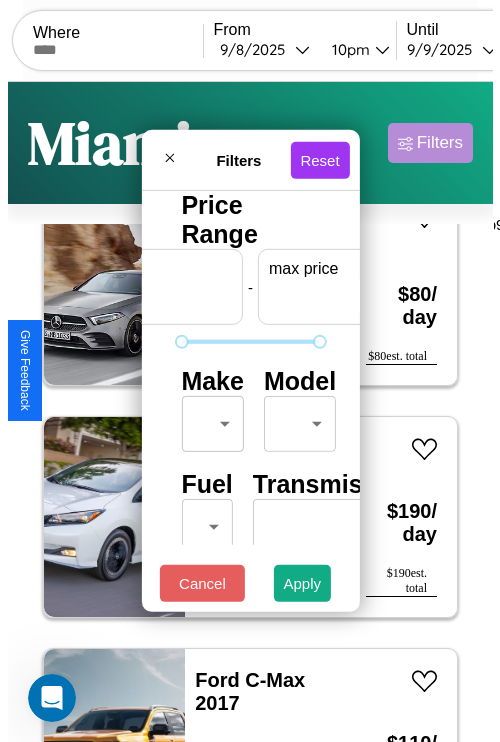 scroll, scrollTop: 0, scrollLeft: 124, axis: horizontal 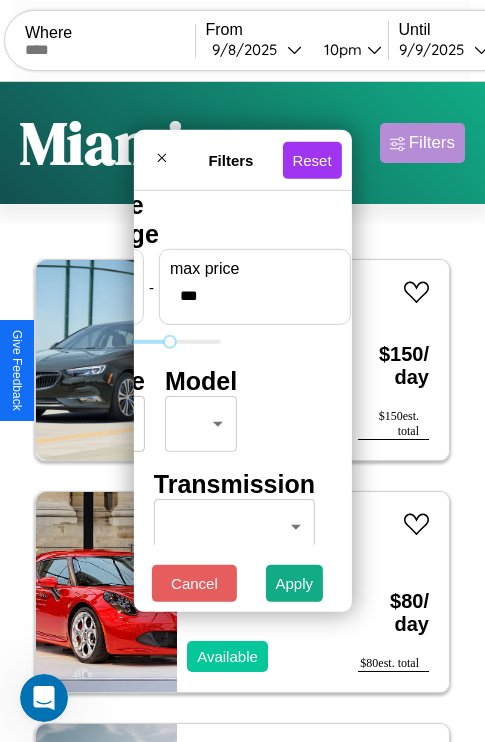 type on "***" 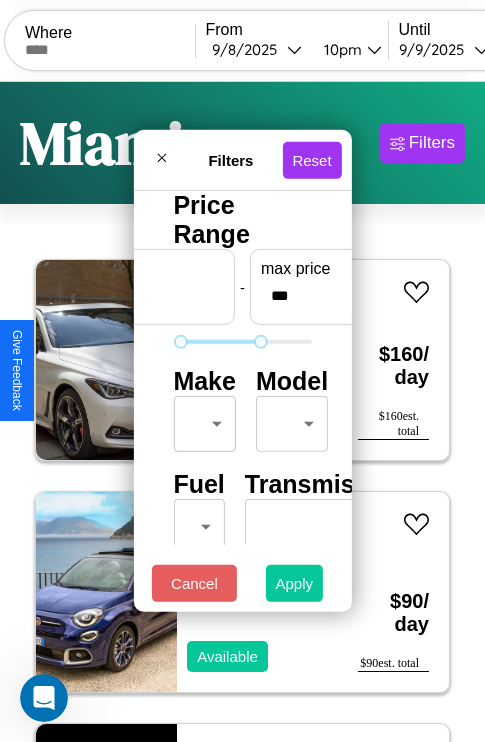 type on "**" 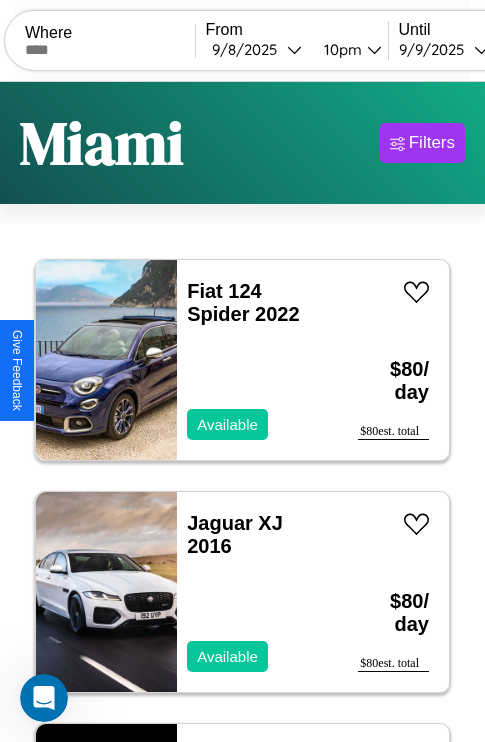 scroll, scrollTop: 66, scrollLeft: 0, axis: vertical 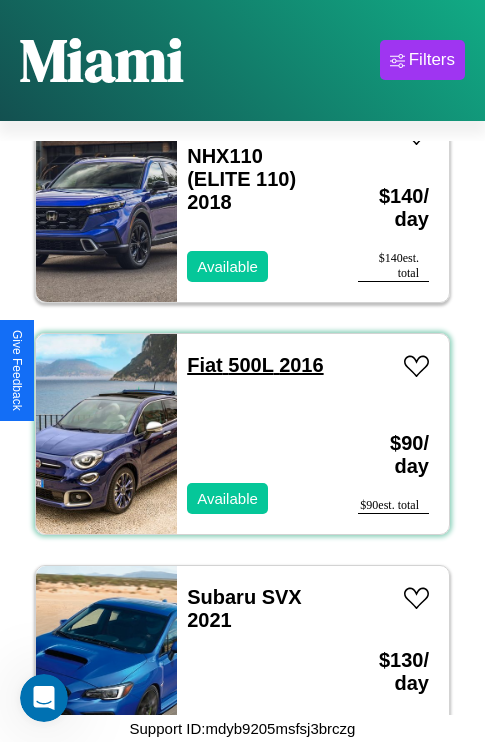 click on "Fiat   500L   2016" at bounding box center [255, 365] 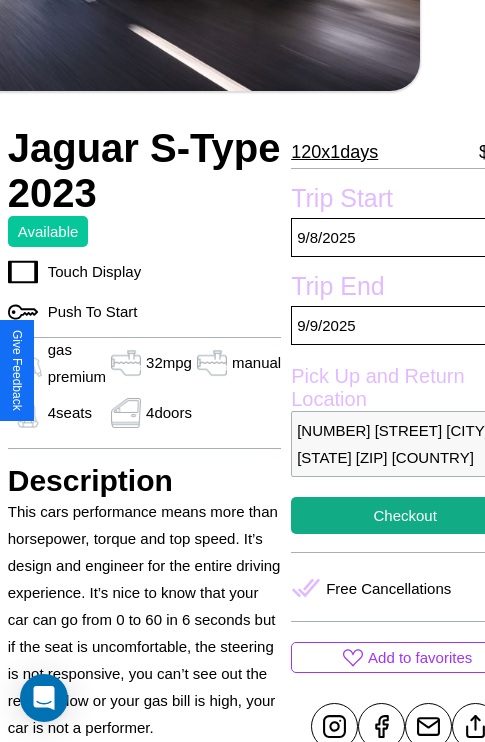scroll, scrollTop: 499, scrollLeft: 91, axis: both 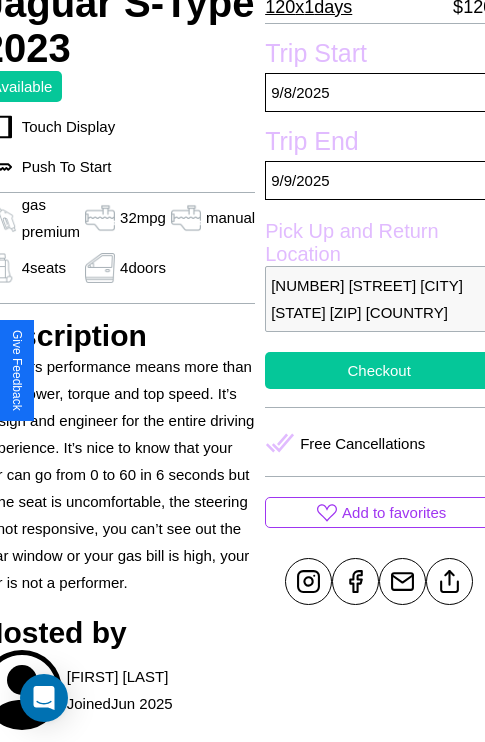 click on "Checkout" at bounding box center (379, 370) 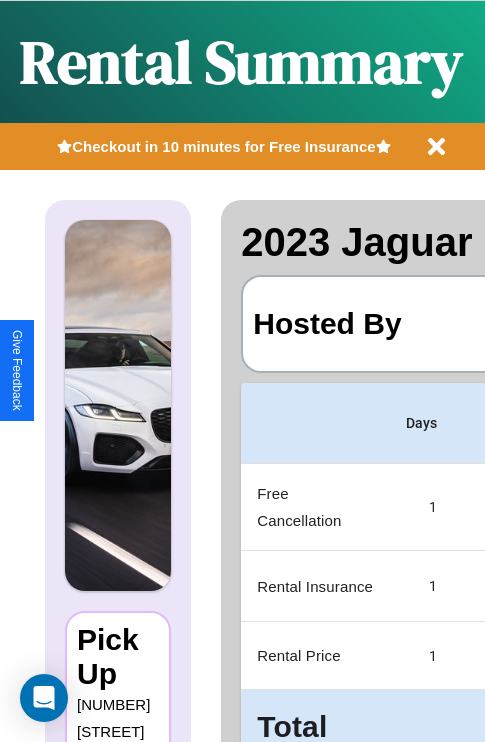 scroll, scrollTop: 0, scrollLeft: 378, axis: horizontal 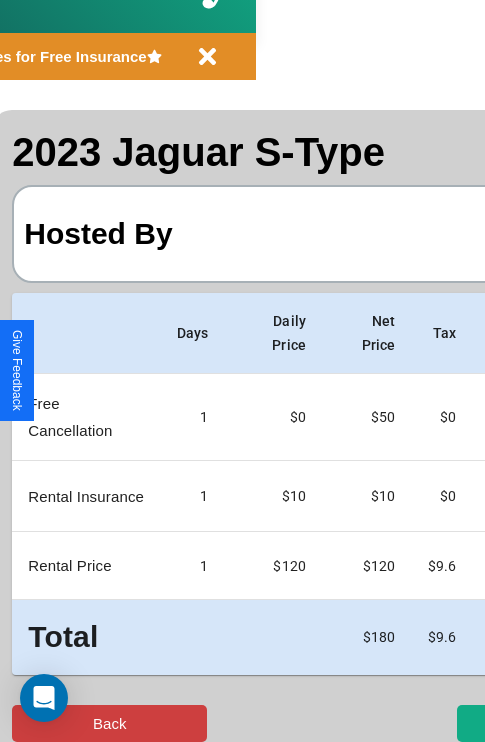 click on "Back" at bounding box center (109, 723) 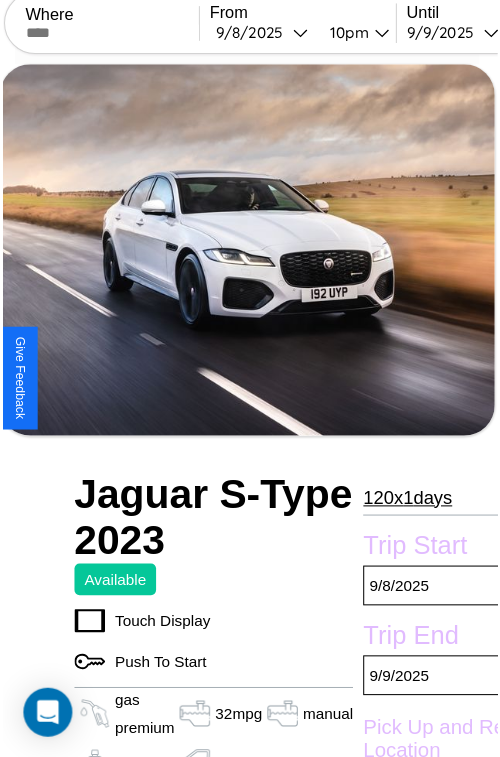 scroll, scrollTop: 641, scrollLeft: 91, axis: both 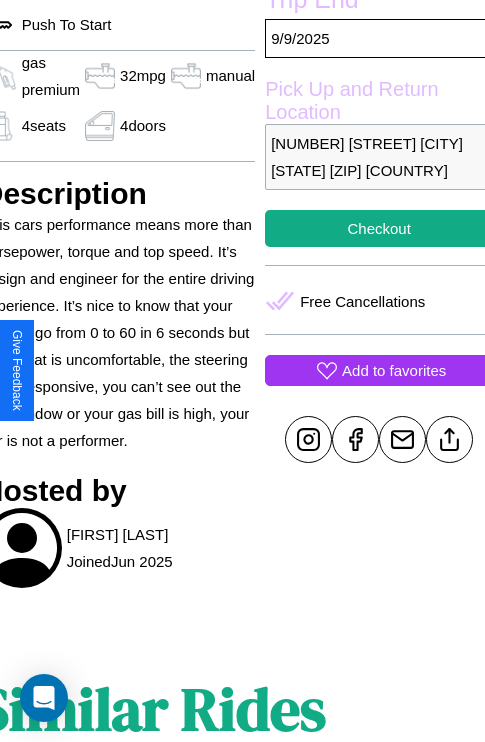 click on "Add to favorites" at bounding box center (394, 370) 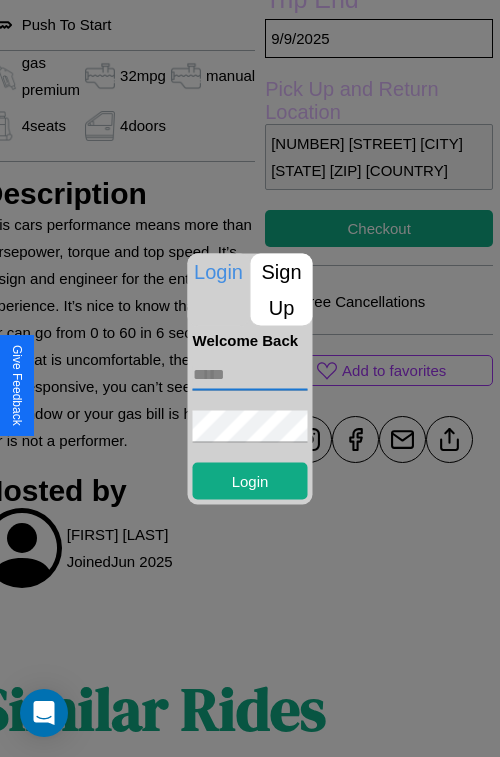 click at bounding box center (250, 374) 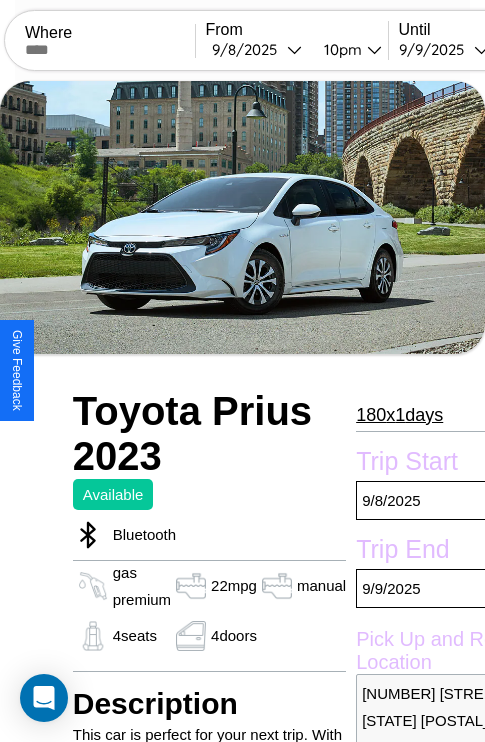 scroll, scrollTop: 805, scrollLeft: 0, axis: vertical 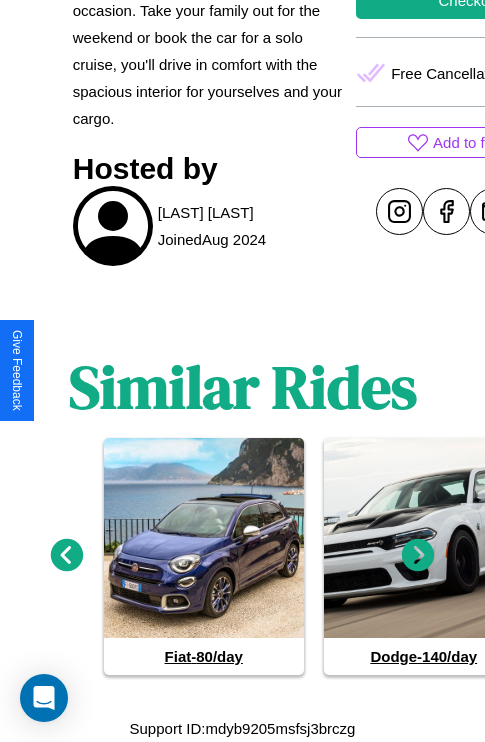 click 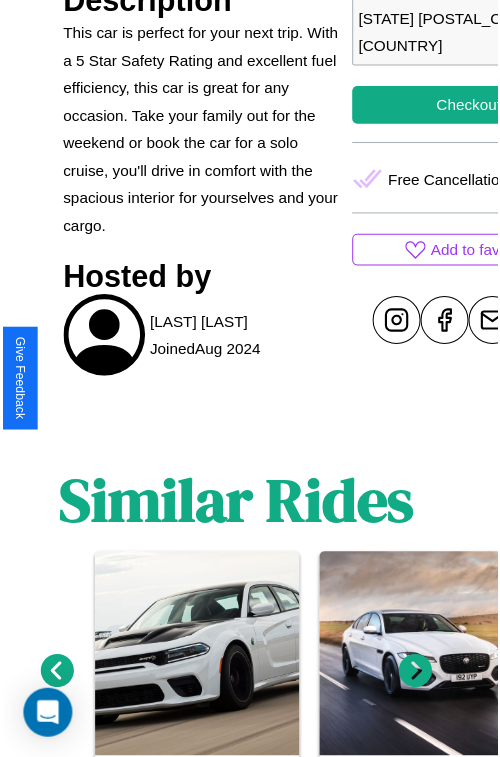 scroll, scrollTop: 130, scrollLeft: 91, axis: both 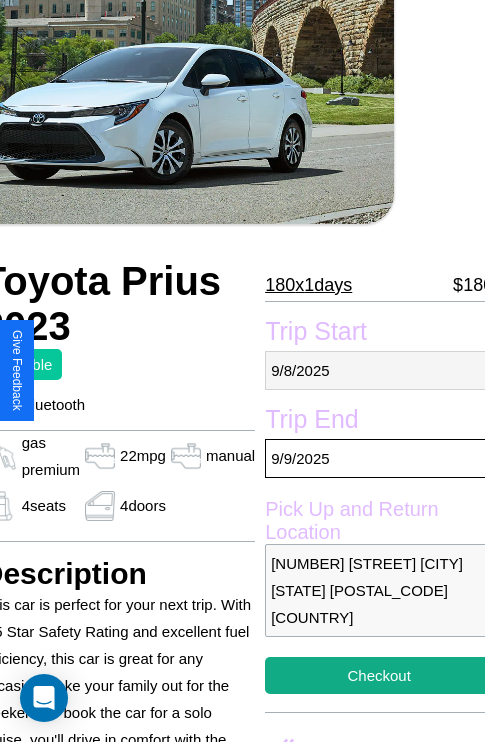 click on "[MM] / [DD] / [YYYY]" at bounding box center (379, 370) 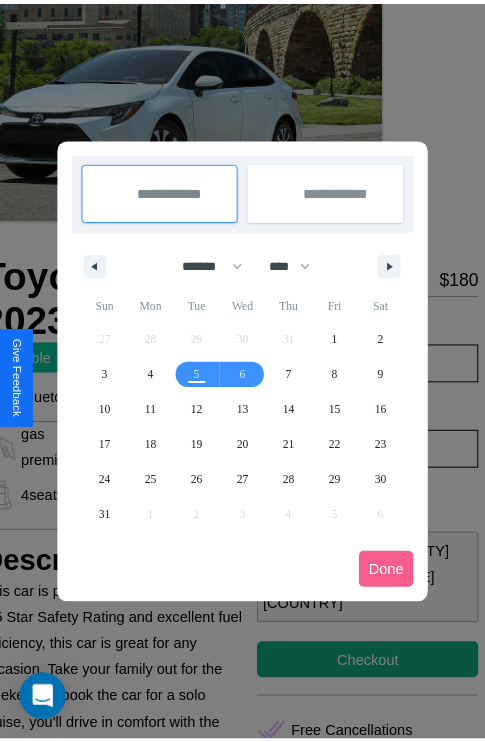 scroll, scrollTop: 0, scrollLeft: 91, axis: horizontal 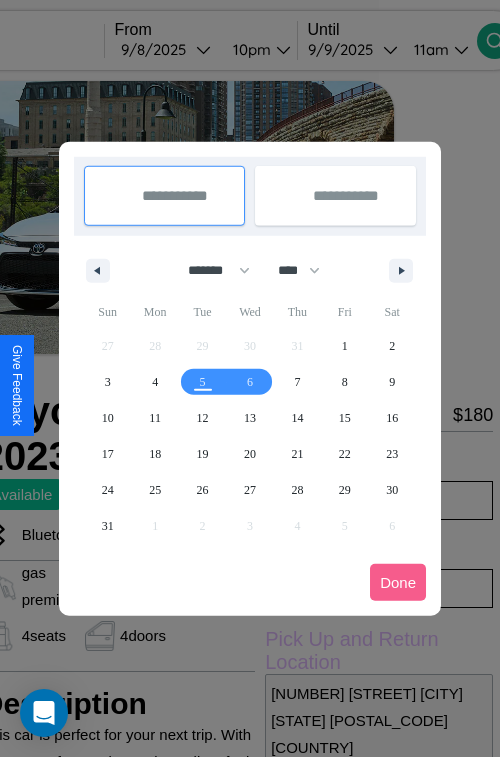 click at bounding box center [250, 378] 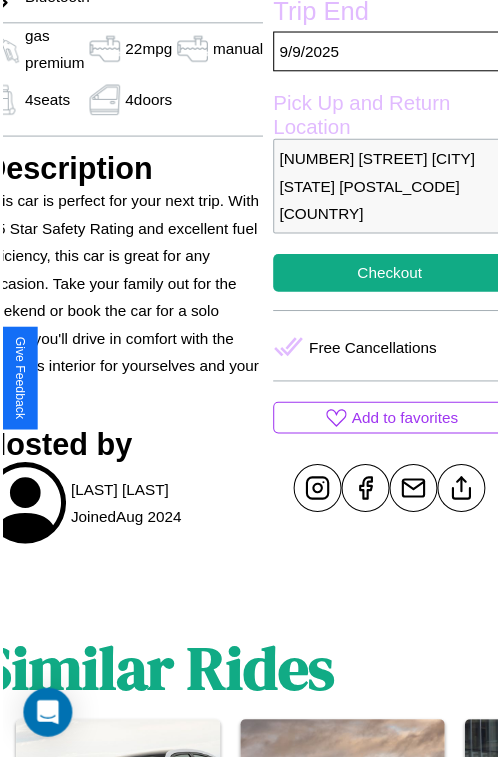 scroll, scrollTop: 550, scrollLeft: 91, axis: both 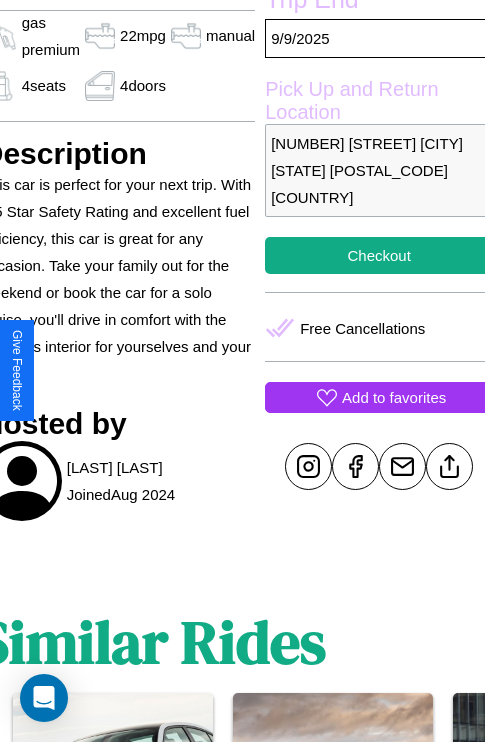 click on "Add to favorites" at bounding box center (394, 397) 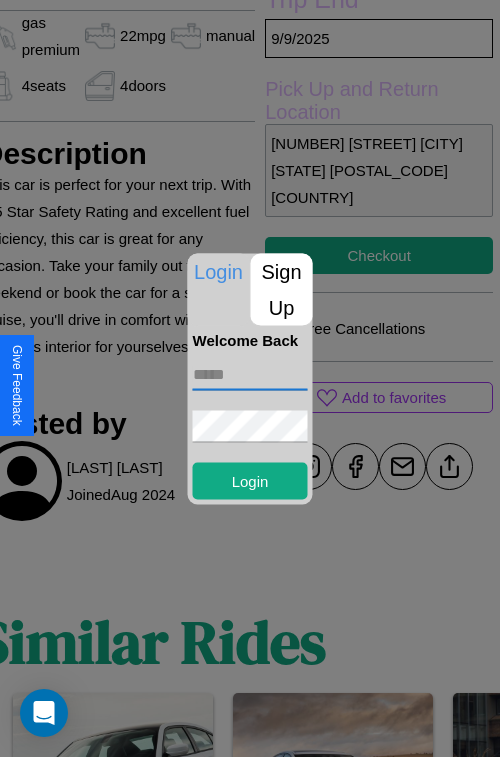 click at bounding box center [250, 374] 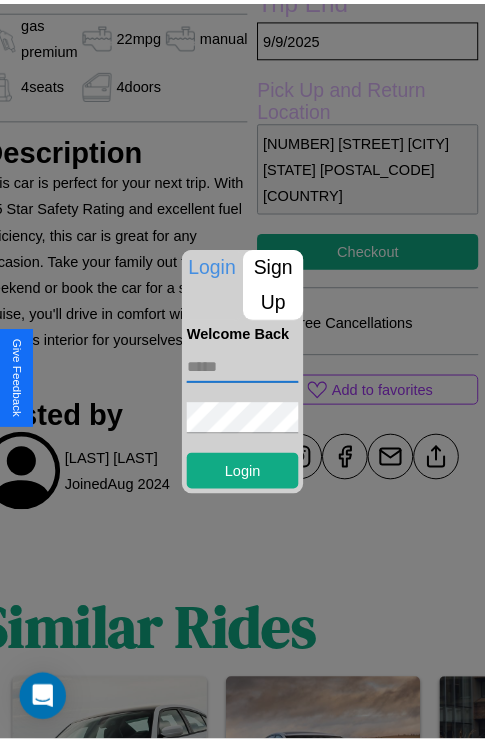 scroll, scrollTop: 400, scrollLeft: 91, axis: both 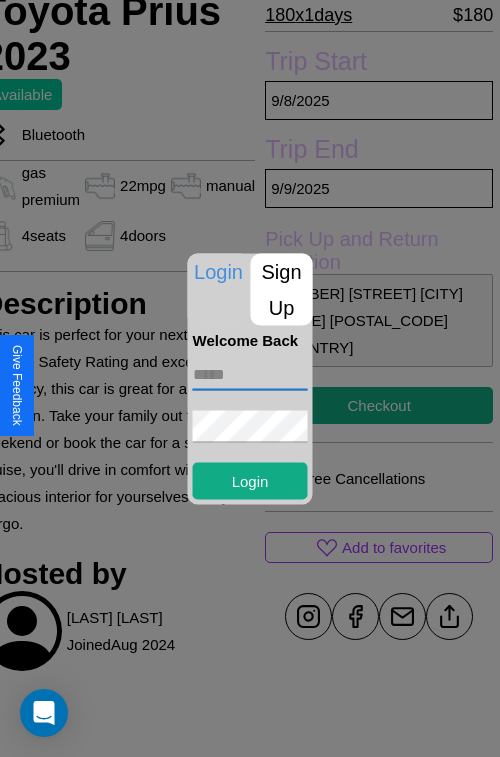 click at bounding box center [250, 378] 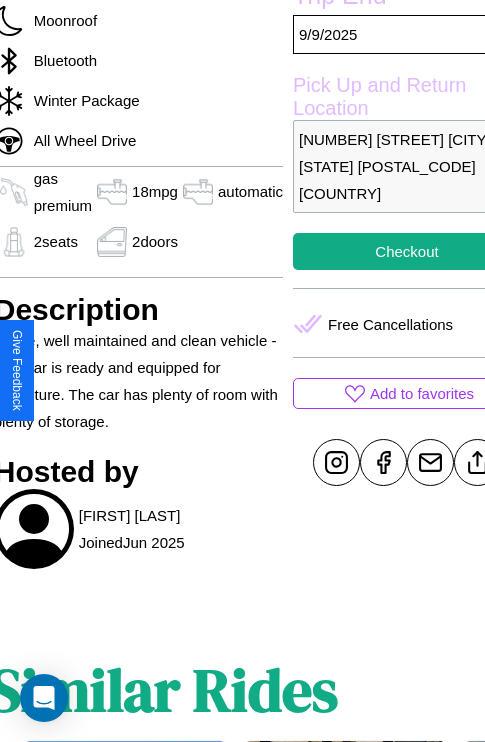 scroll, scrollTop: 709, scrollLeft: 87, axis: both 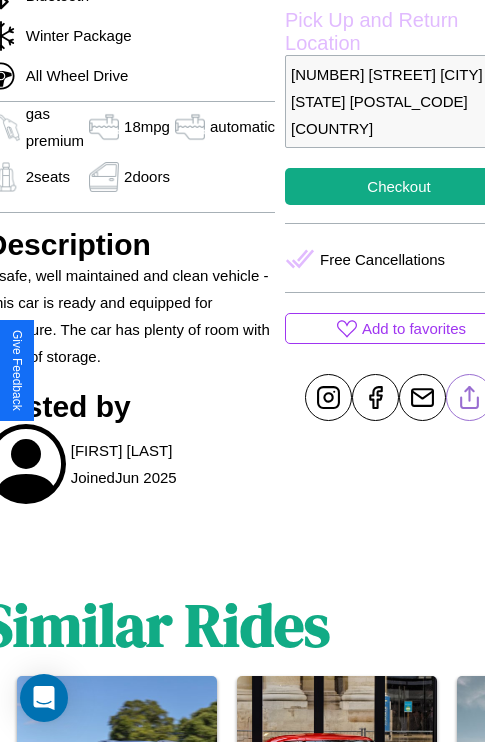 click 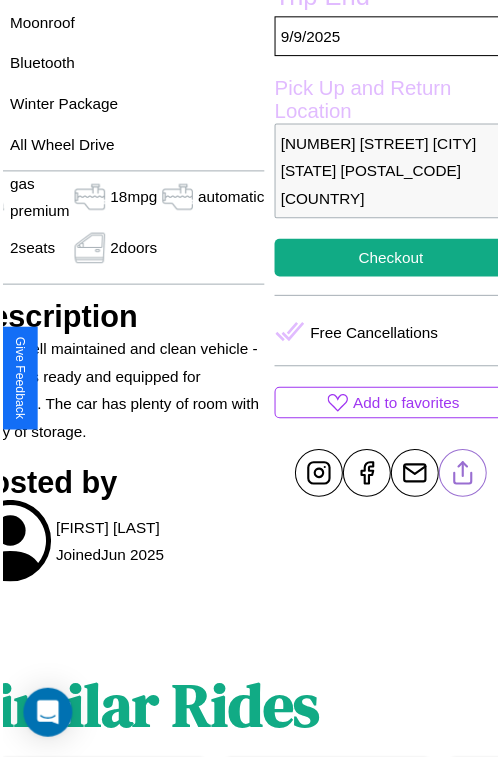 scroll, scrollTop: 640, scrollLeft: 107, axis: both 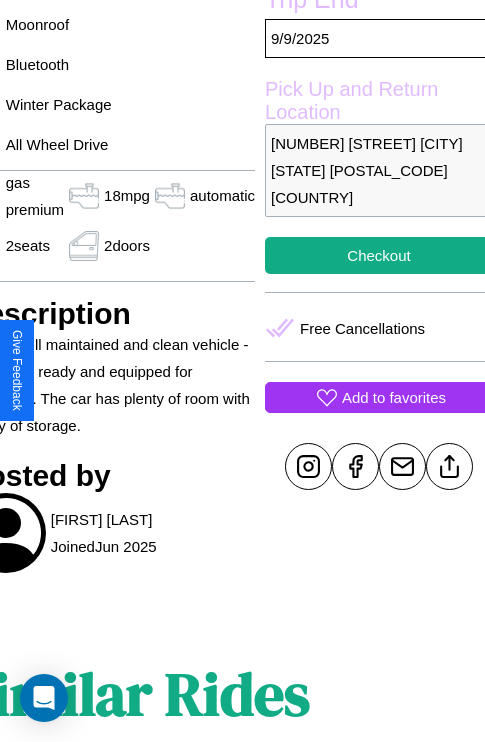 click on "Add to favorites" at bounding box center (394, 397) 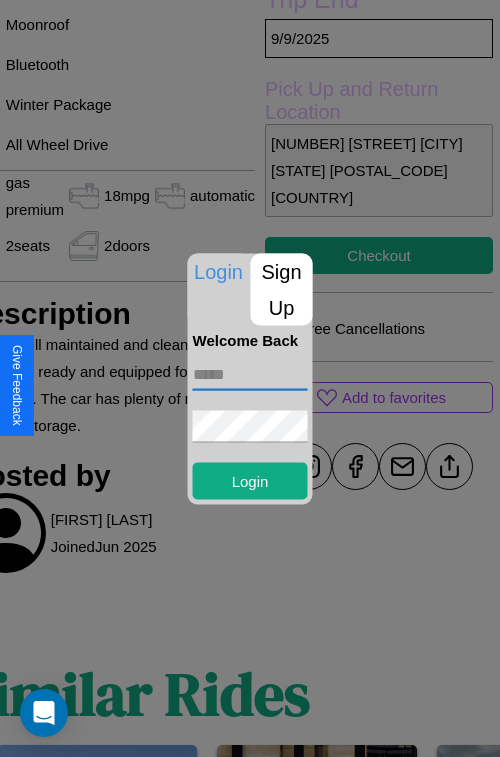 click at bounding box center (250, 374) 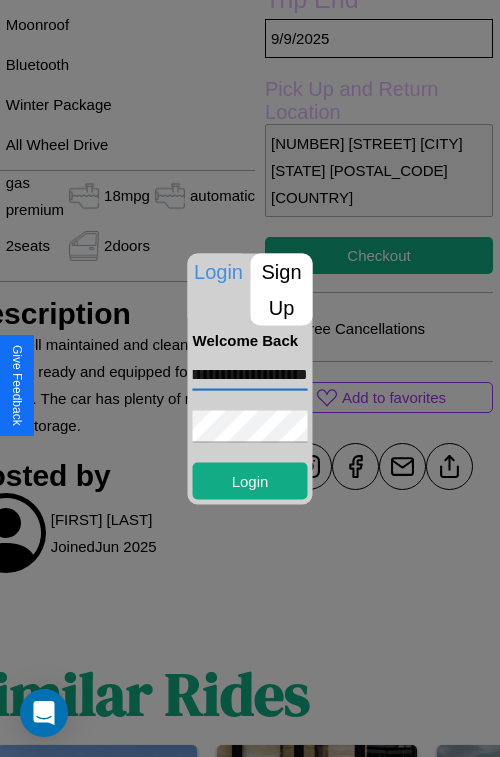 scroll, scrollTop: 0, scrollLeft: 53, axis: horizontal 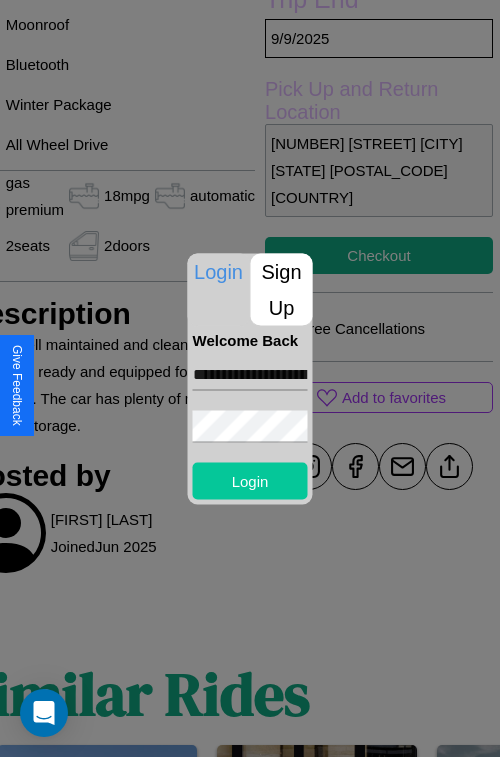 click on "Login" at bounding box center [250, 480] 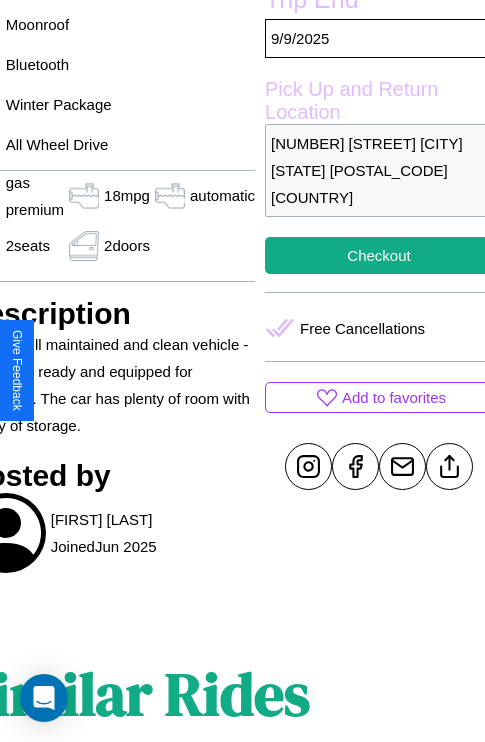 scroll, scrollTop: 640, scrollLeft: 107, axis: both 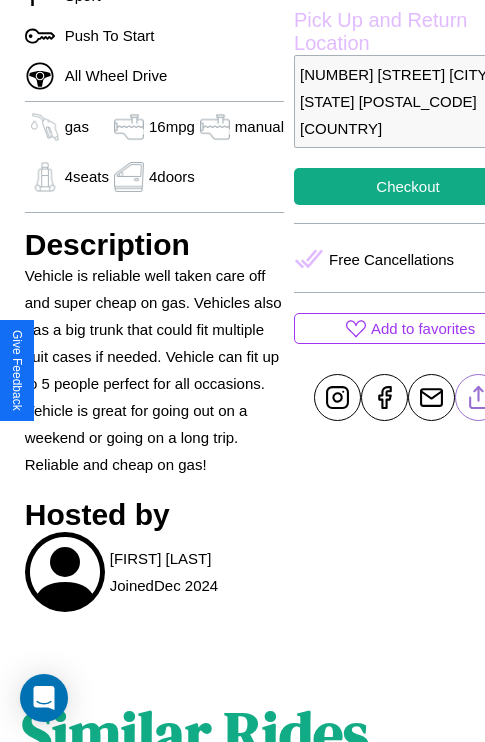 click 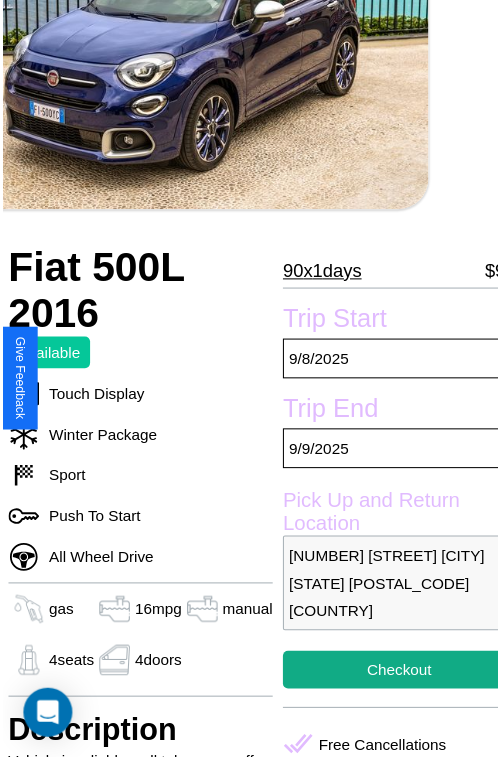scroll, scrollTop: 221, scrollLeft: 68, axis: both 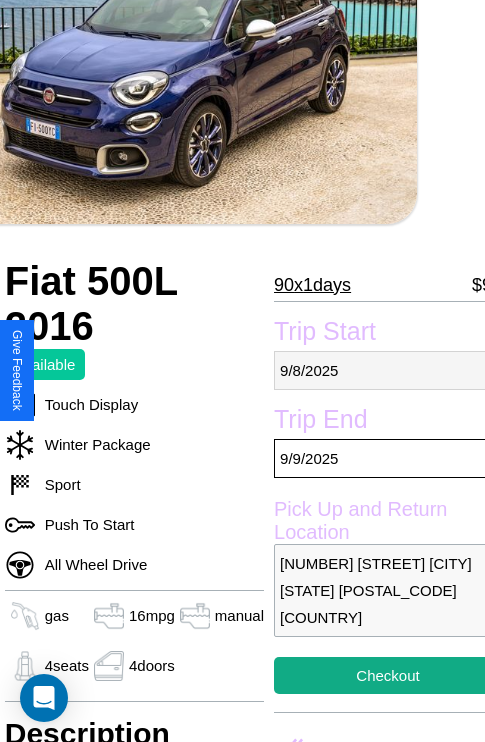 click on "[MM] / [DD] / [YYYY]" at bounding box center (388, 370) 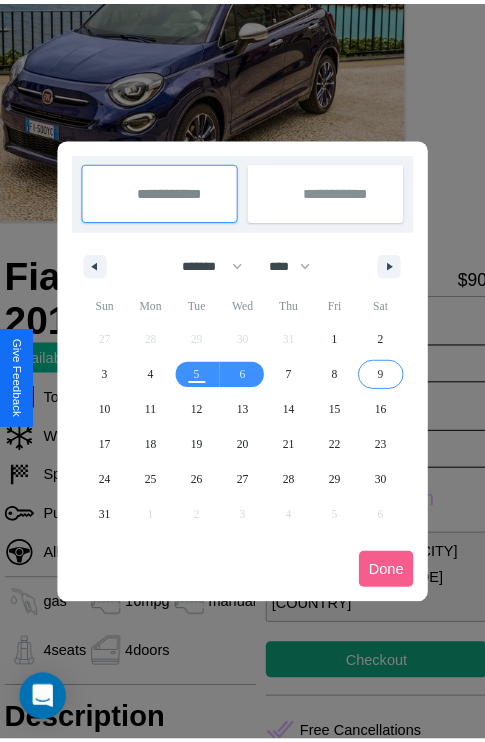 scroll, scrollTop: 0, scrollLeft: 68, axis: horizontal 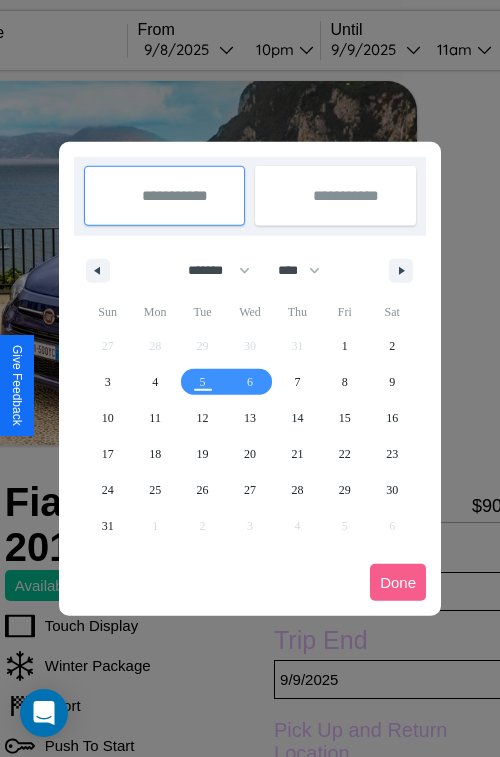 click at bounding box center [250, 378] 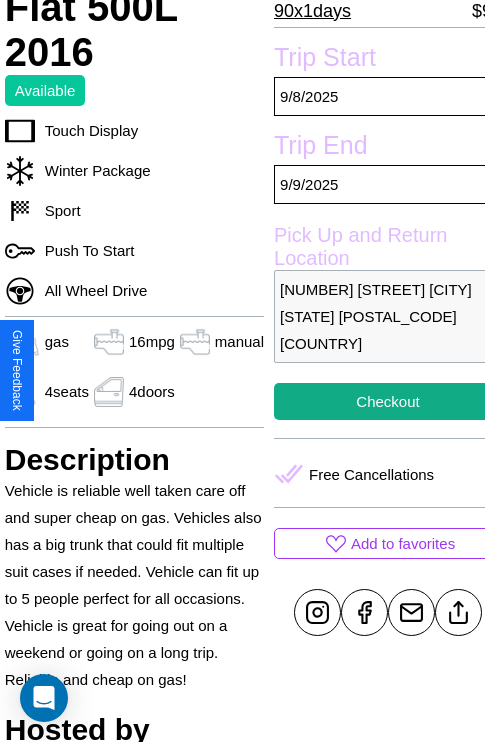 scroll, scrollTop: 499, scrollLeft: 68, axis: both 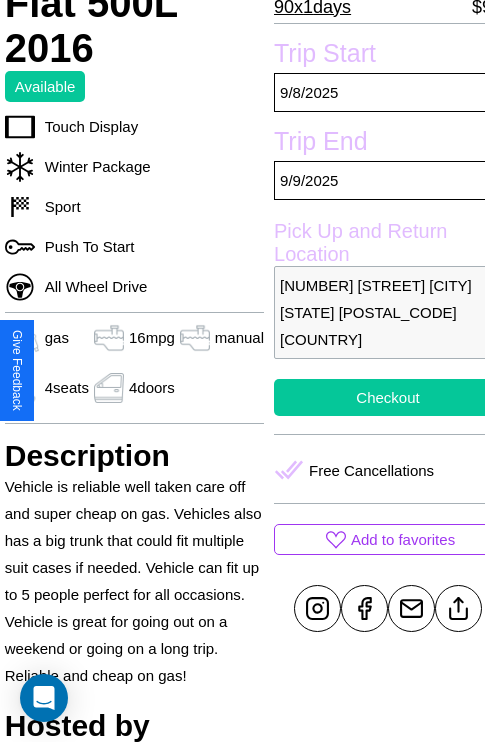 click on "Checkout" at bounding box center [388, 397] 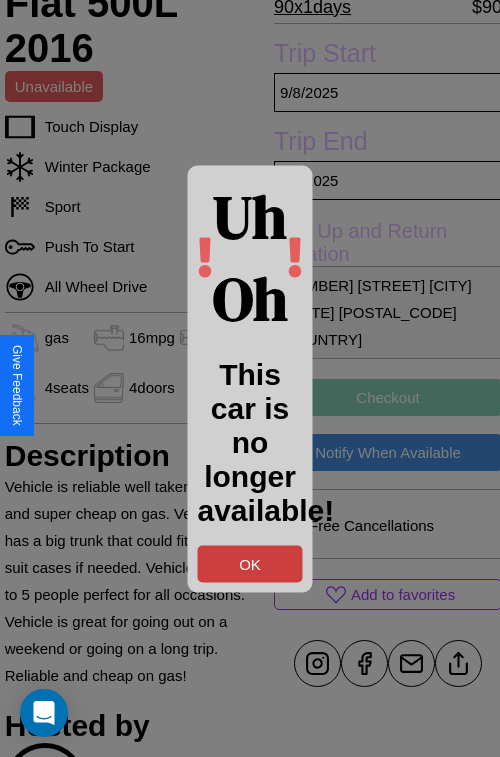 click on "OK" at bounding box center [250, 563] 